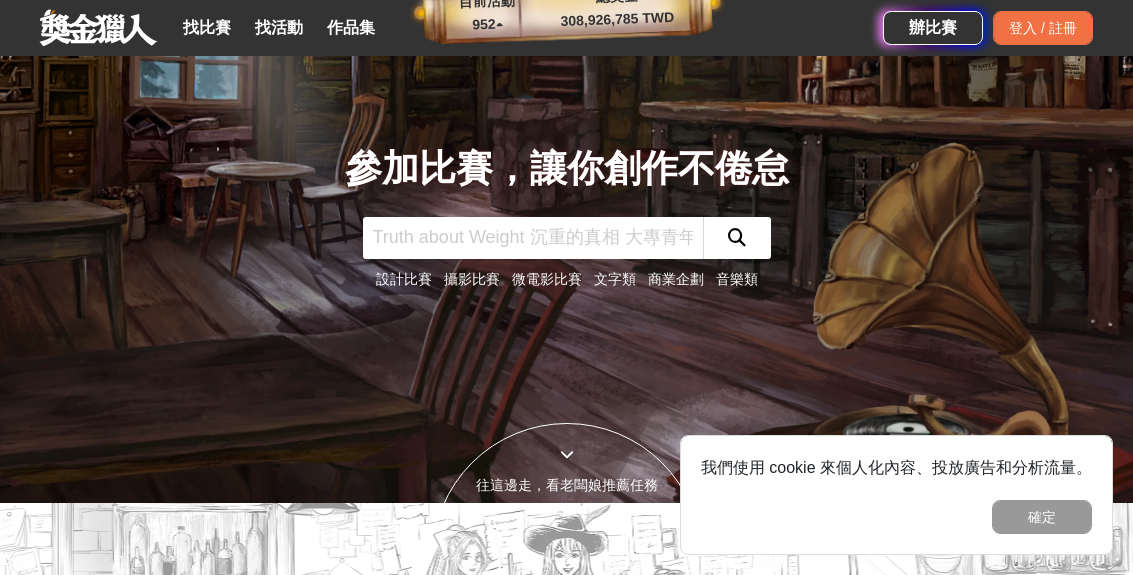 scroll, scrollTop: 0, scrollLeft: 0, axis: both 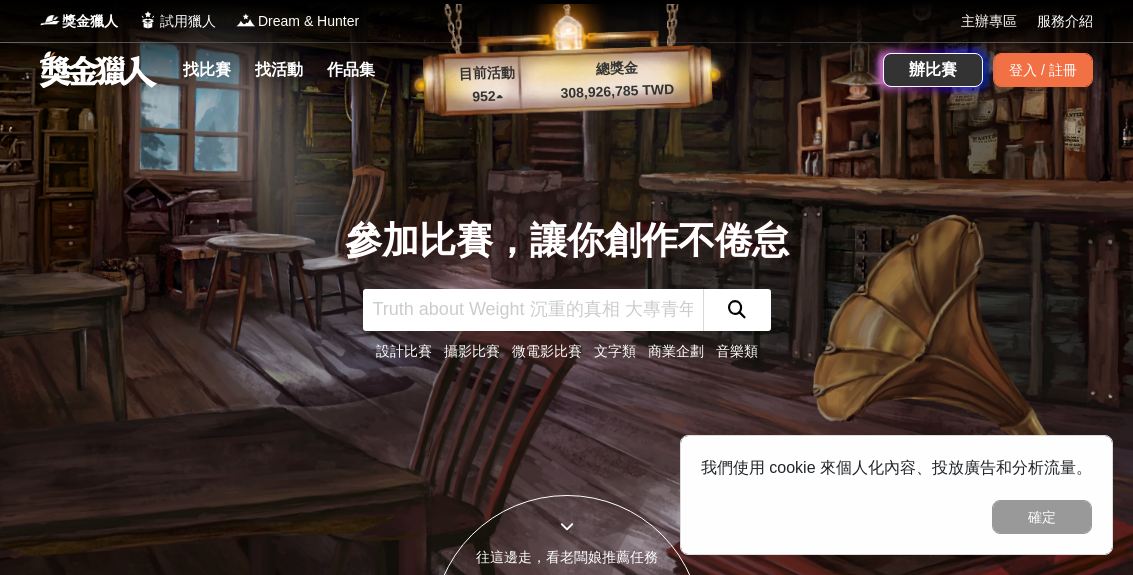 click on "找比賽" at bounding box center (207, 70) 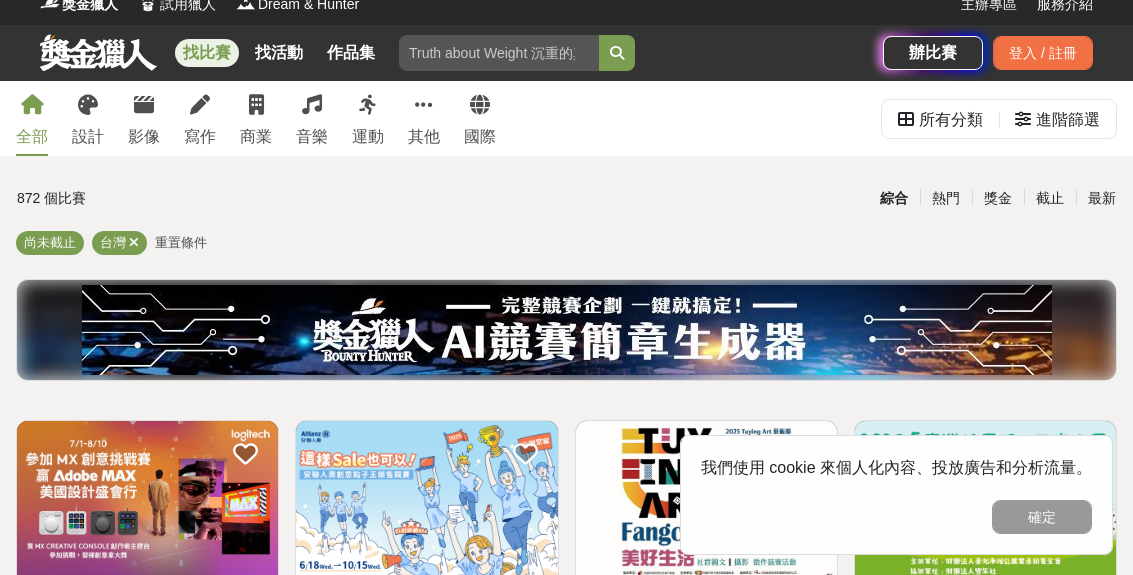 scroll, scrollTop: 9, scrollLeft: 0, axis: vertical 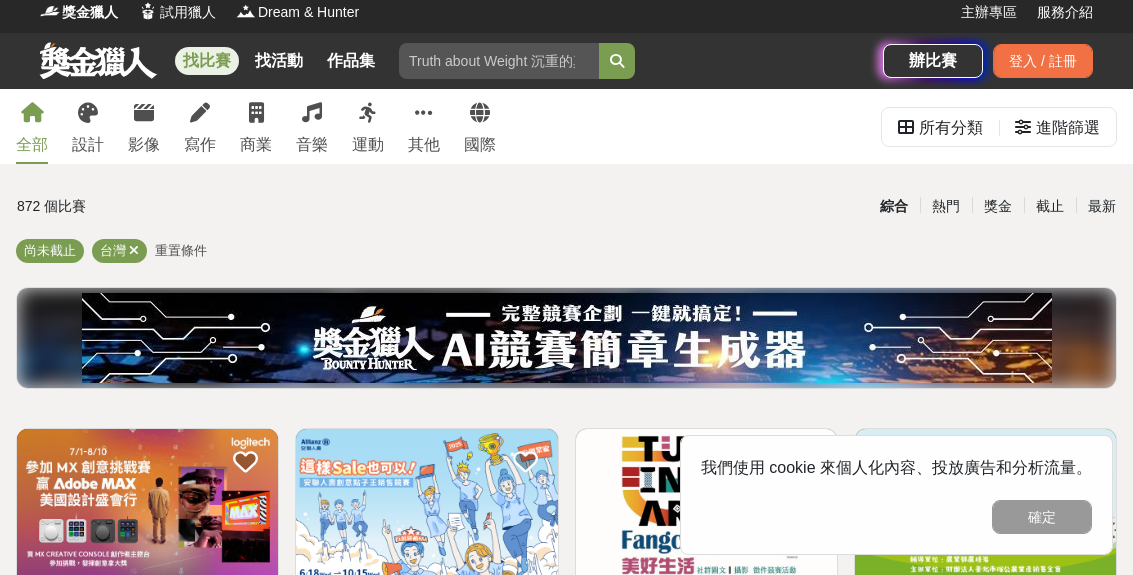 click at bounding box center (88, 113) 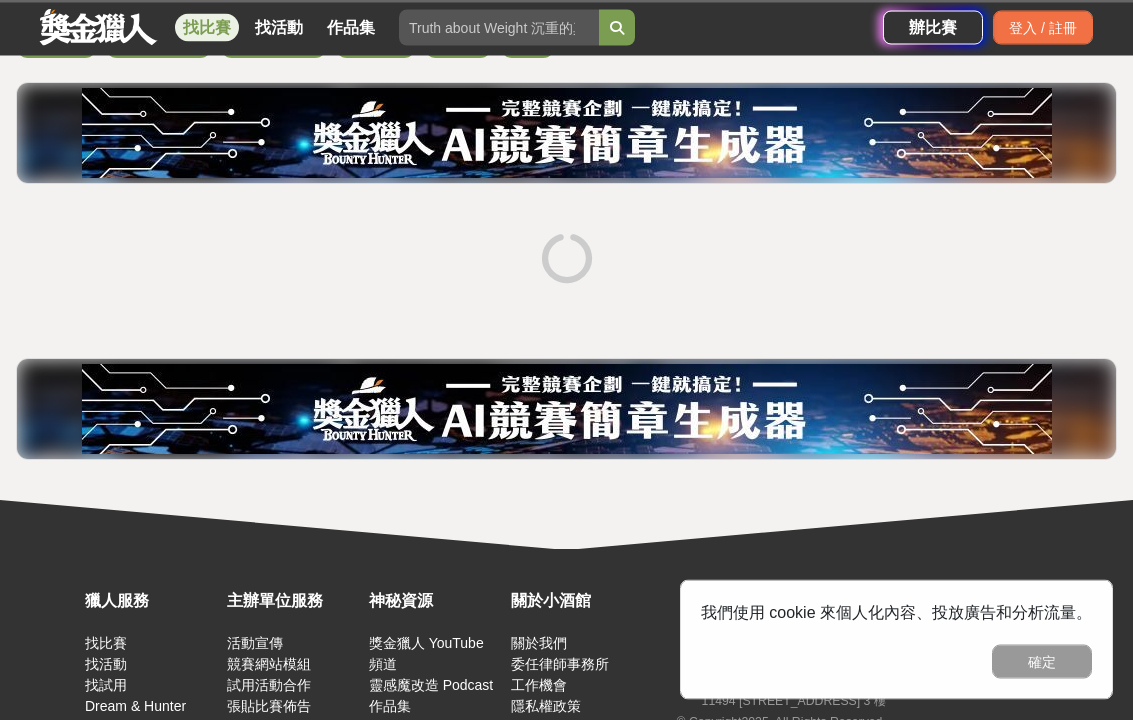 click on "確定" at bounding box center (1042, 662) 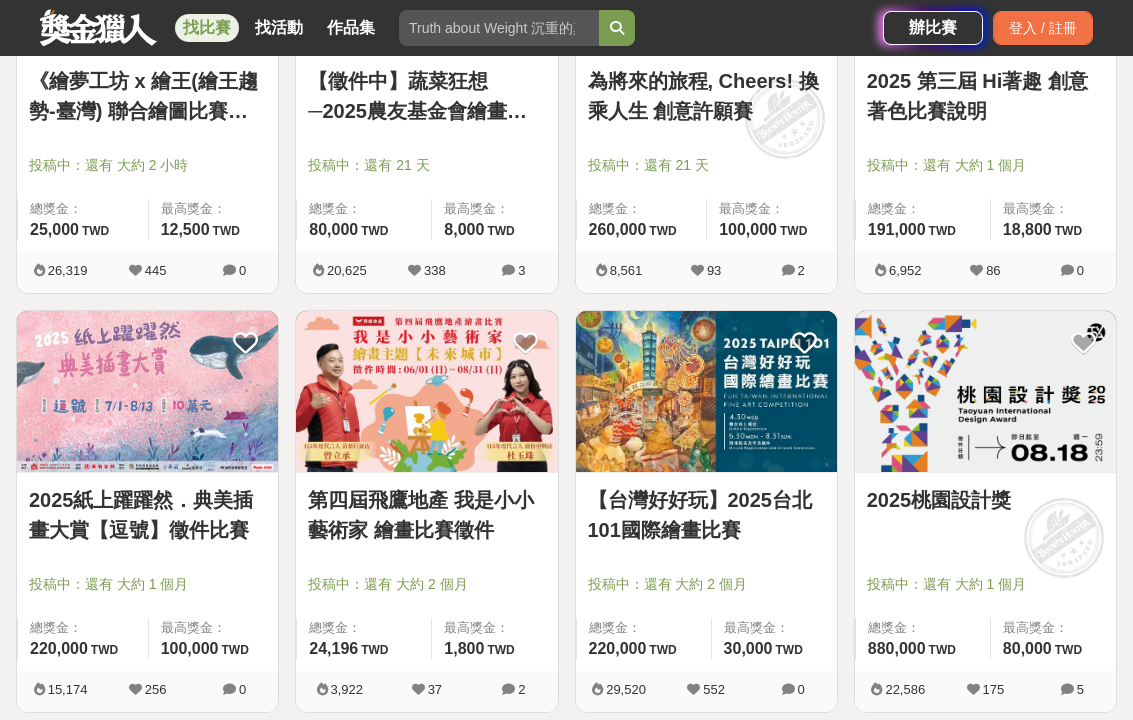 scroll, scrollTop: 1388, scrollLeft: 0, axis: vertical 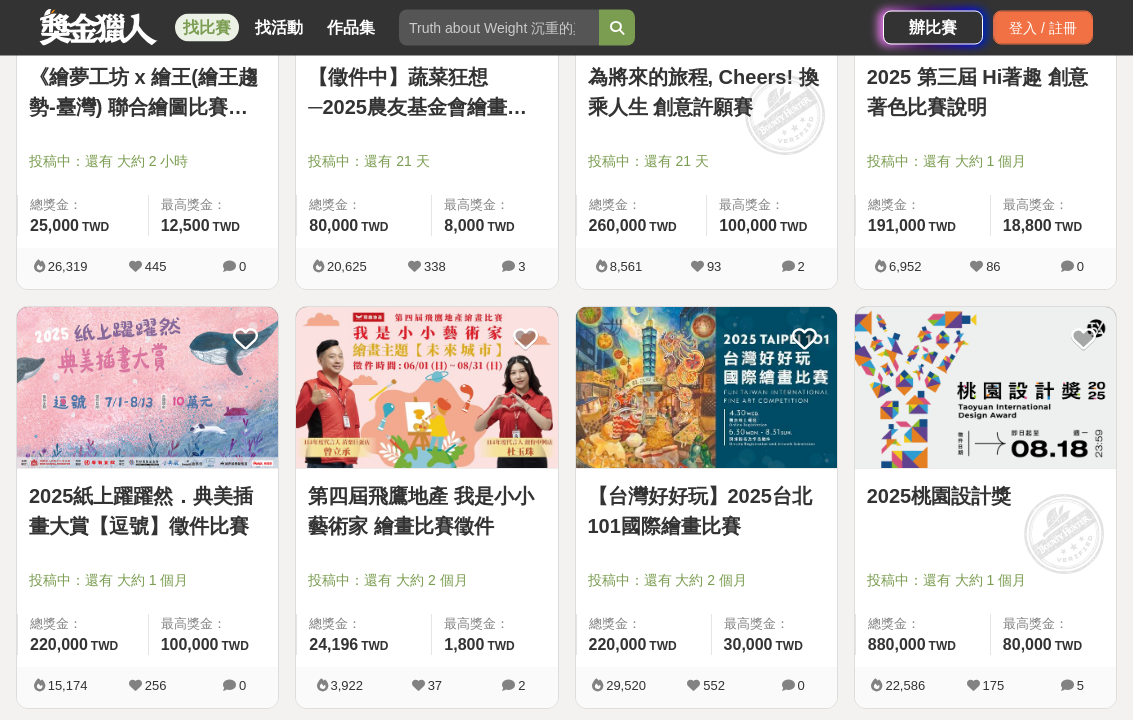 click at bounding box center [712, 553] 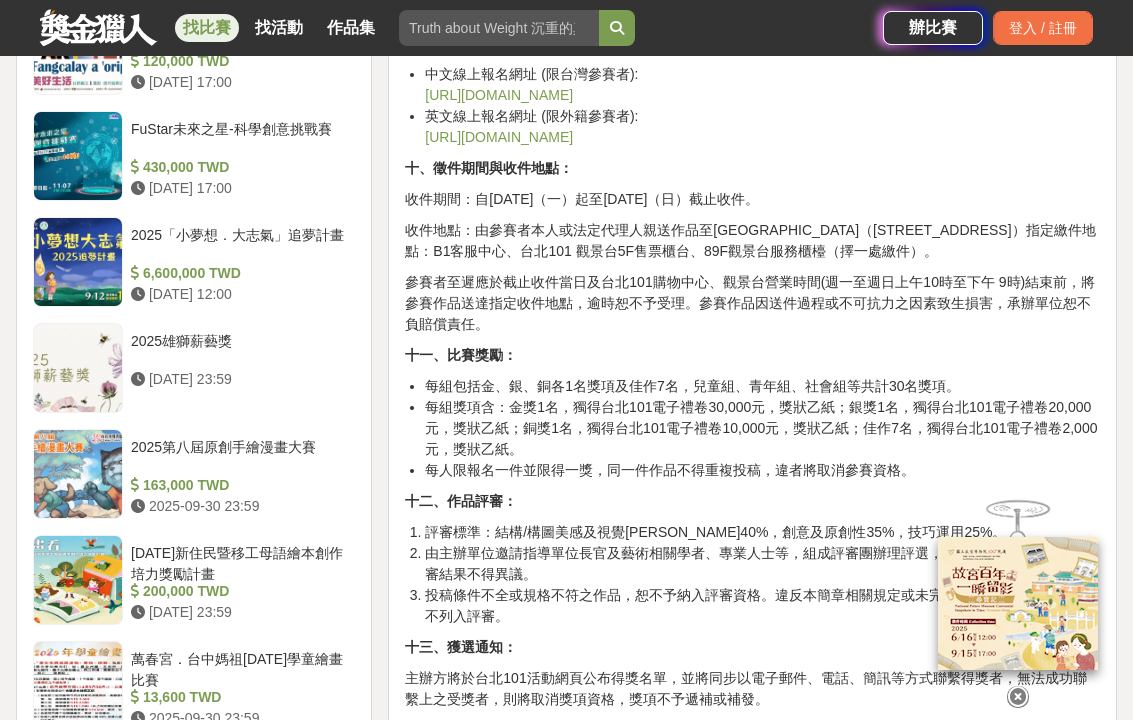 scroll, scrollTop: 2655, scrollLeft: 0, axis: vertical 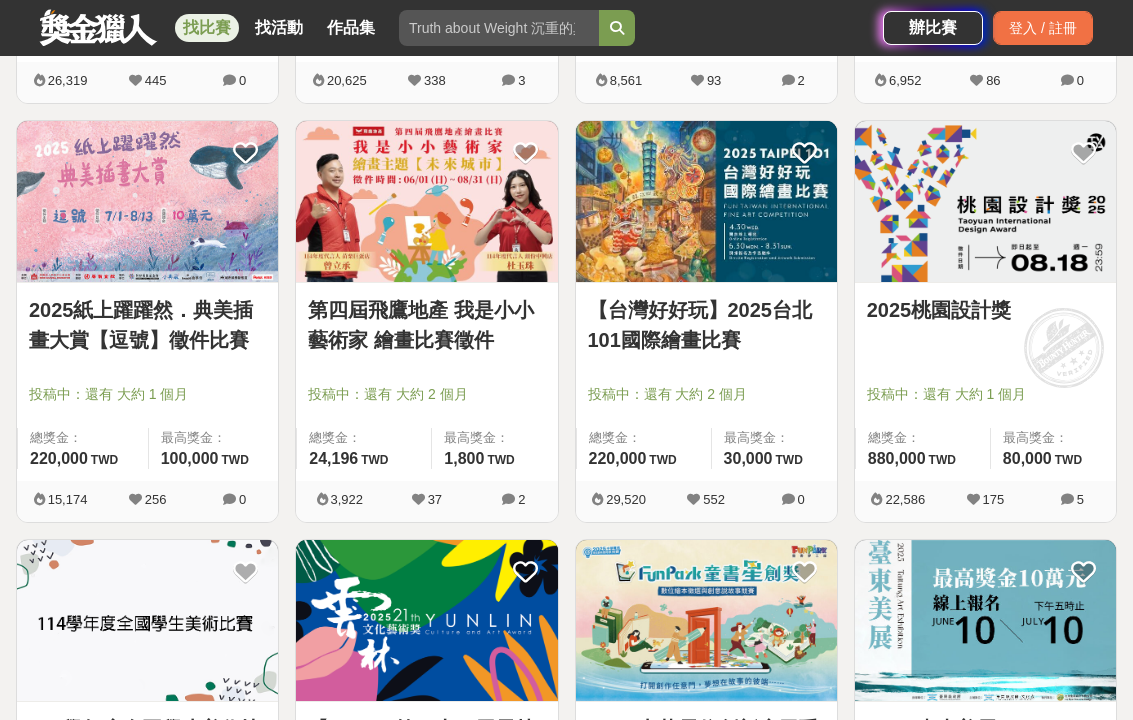 click at bounding box center [426, 201] 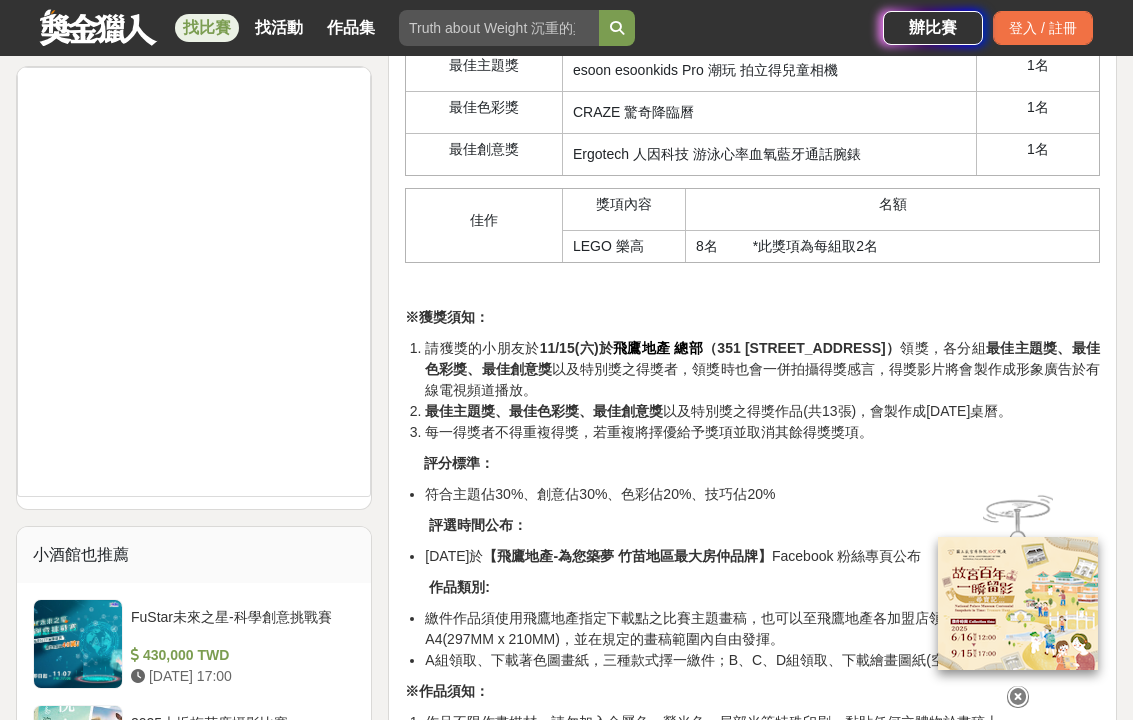 scroll, scrollTop: 1596, scrollLeft: 0, axis: vertical 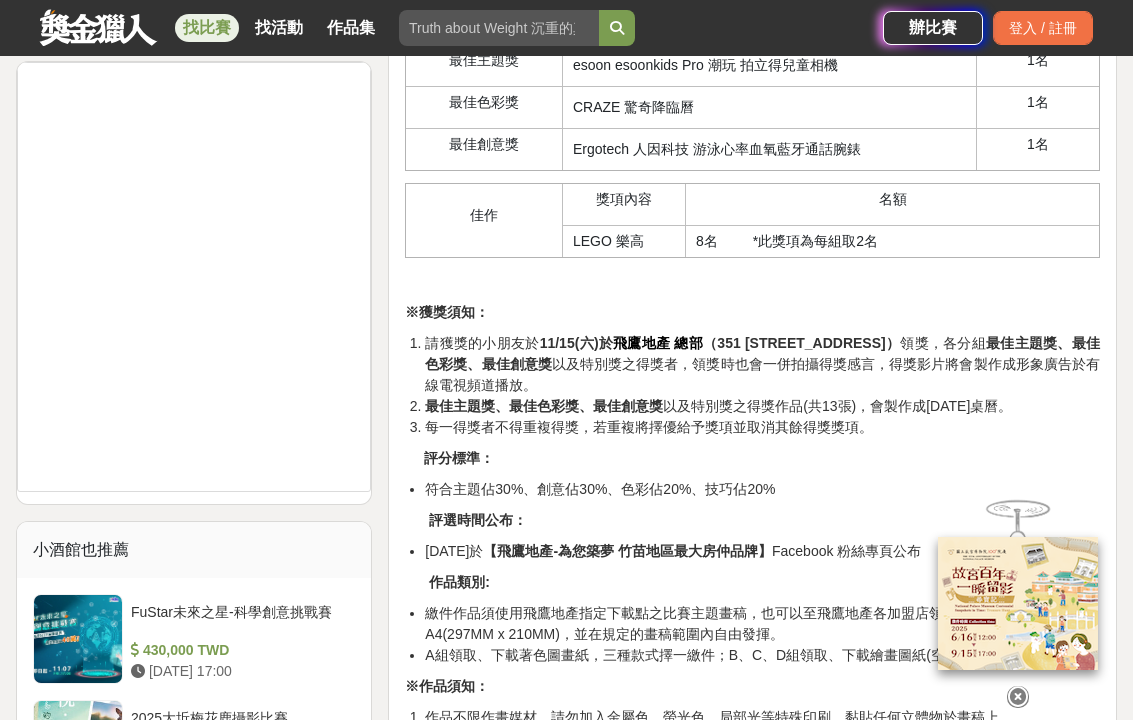 click at bounding box center (1018, 697) 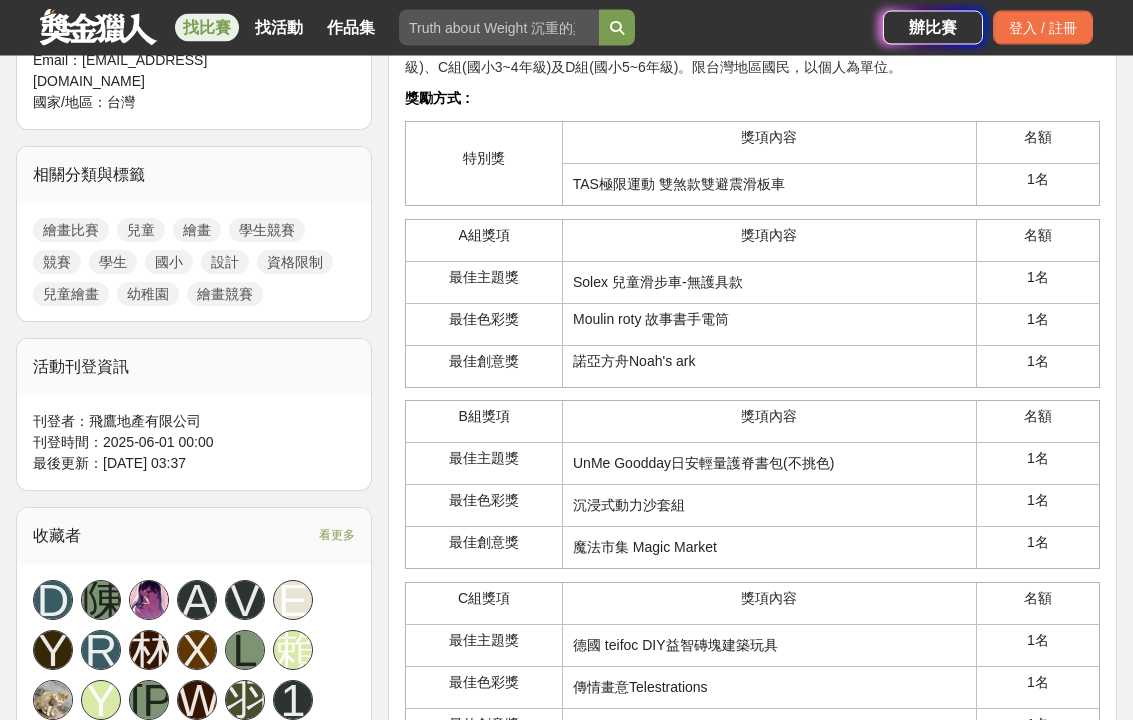 scroll, scrollTop: 834, scrollLeft: 0, axis: vertical 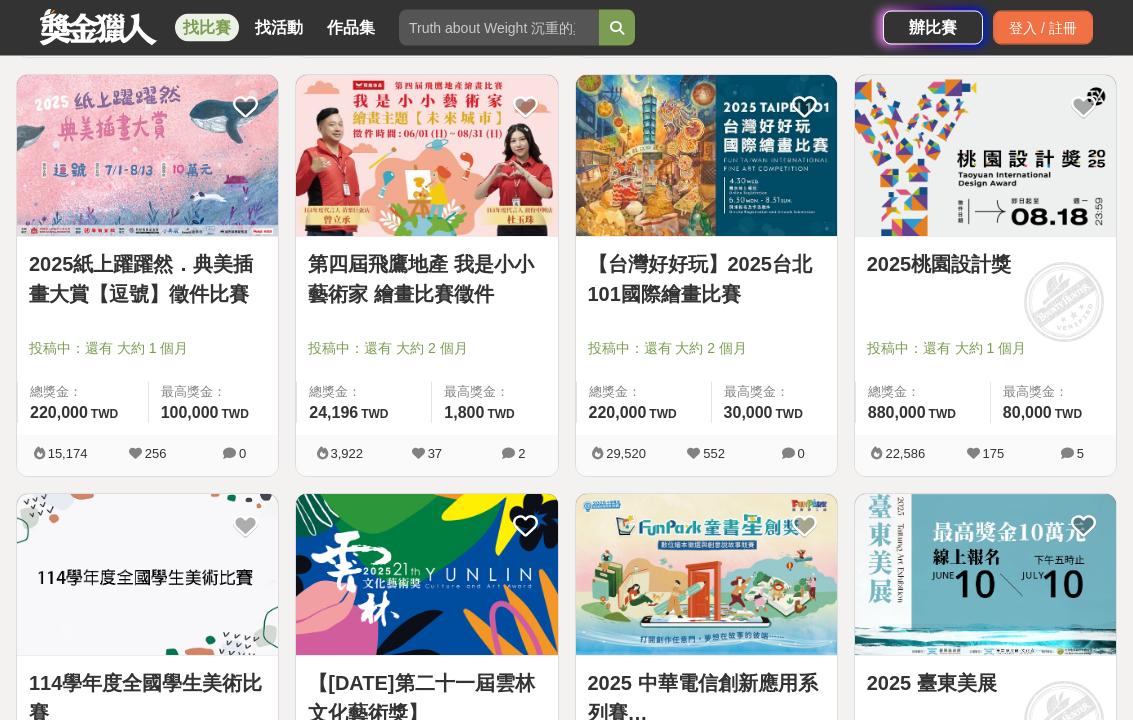 click at bounding box center [147, 156] 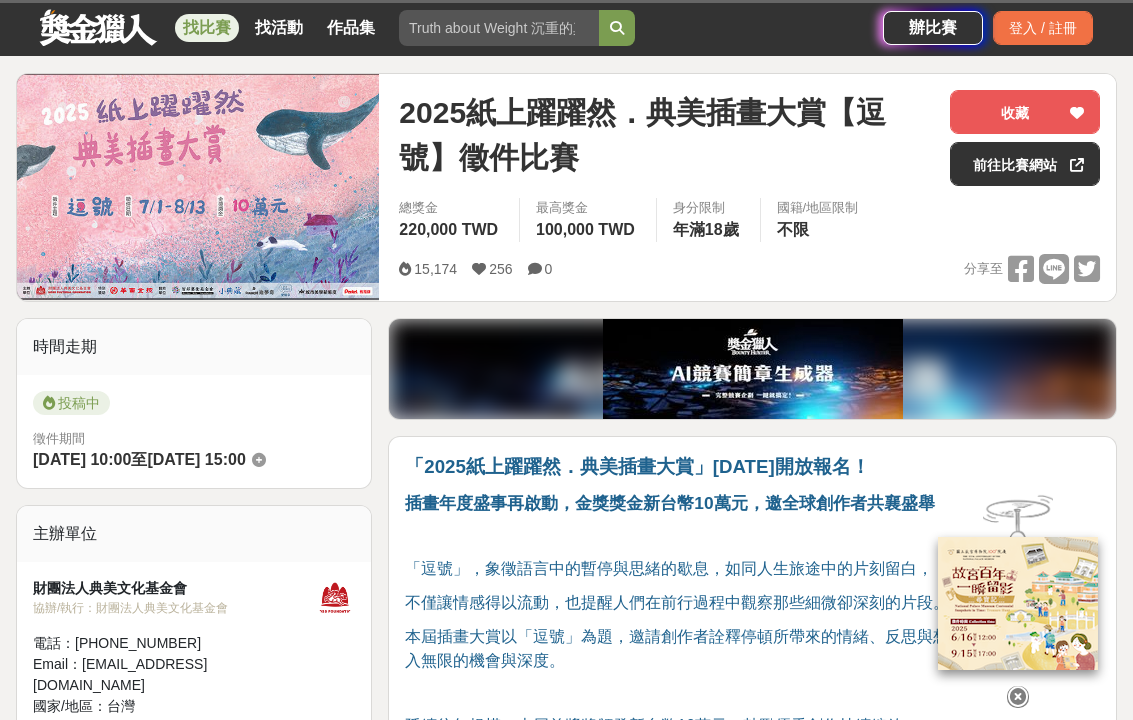 scroll, scrollTop: 234, scrollLeft: 0, axis: vertical 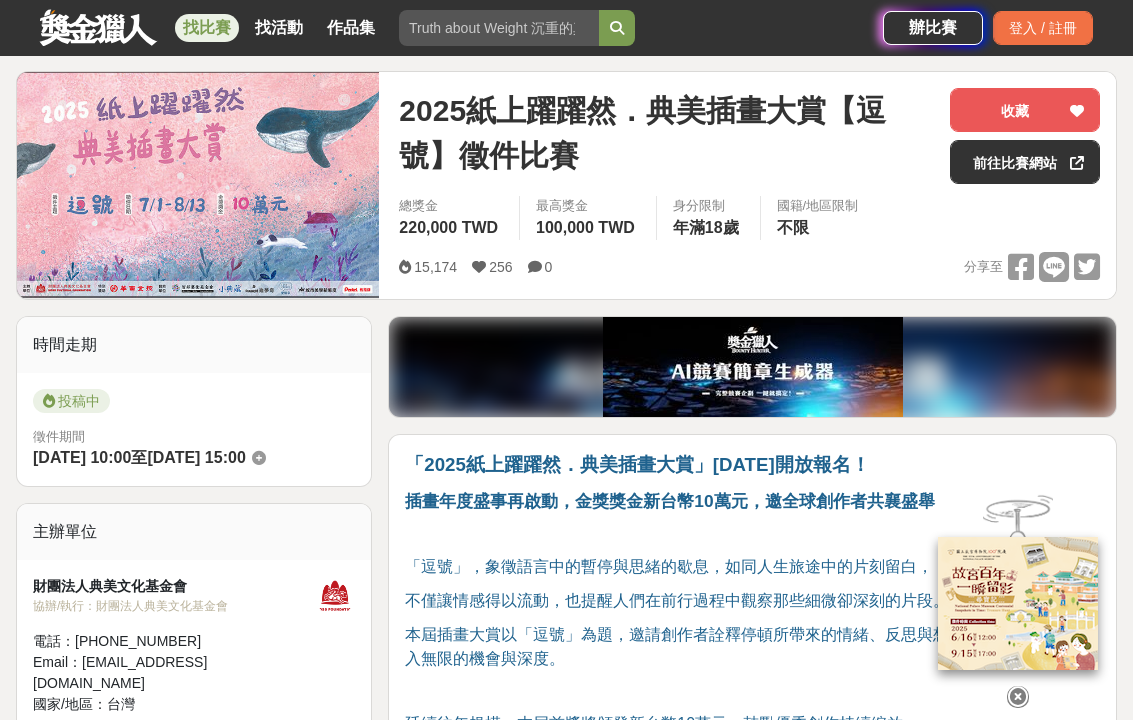 click at bounding box center (1018, 697) 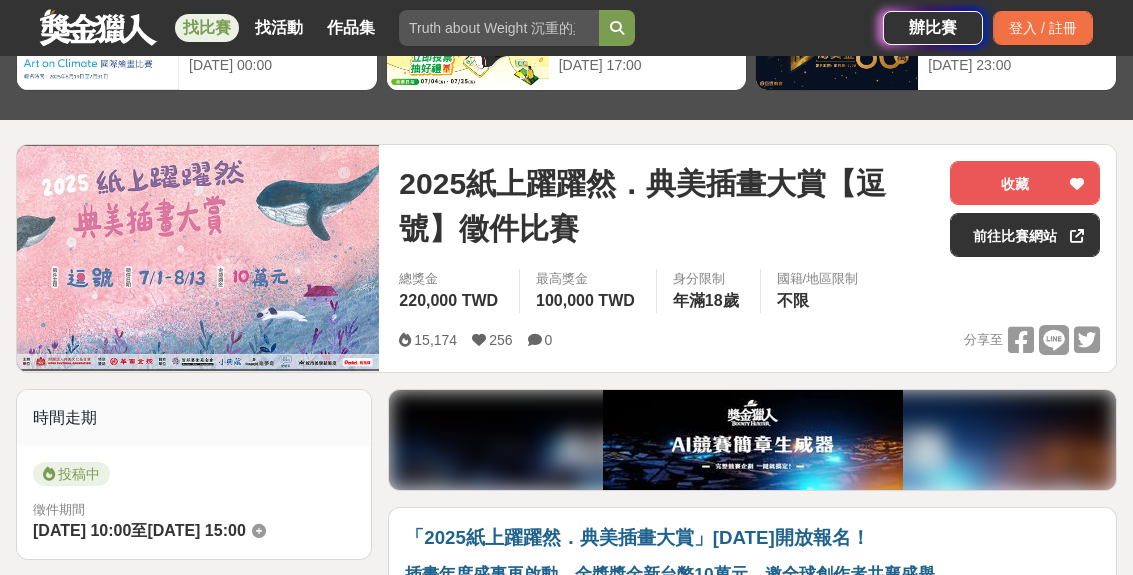scroll, scrollTop: 160, scrollLeft: 0, axis: vertical 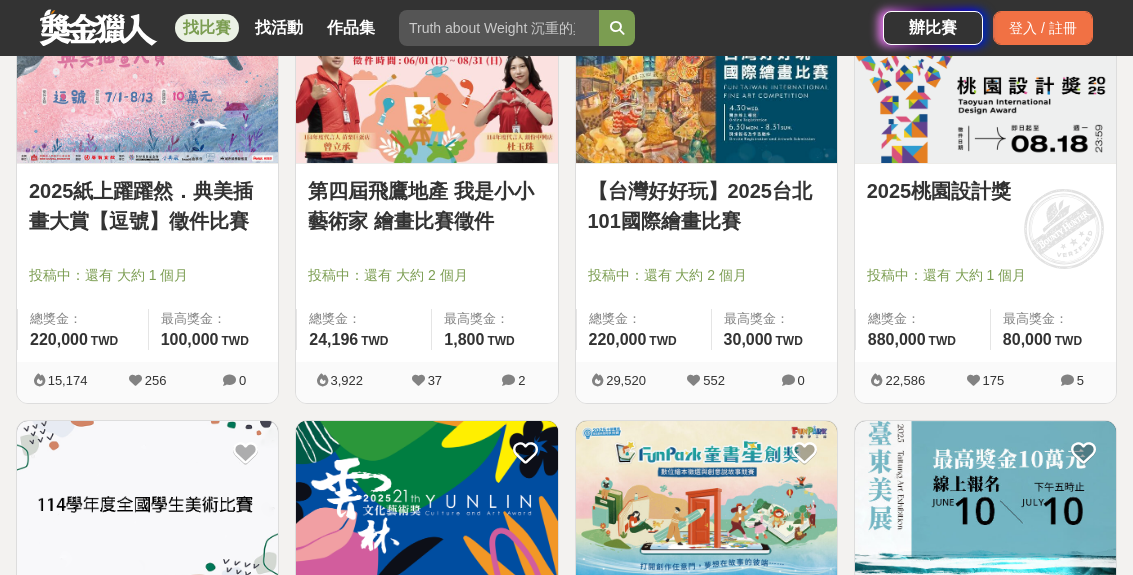 click at bounding box center (426, 82) 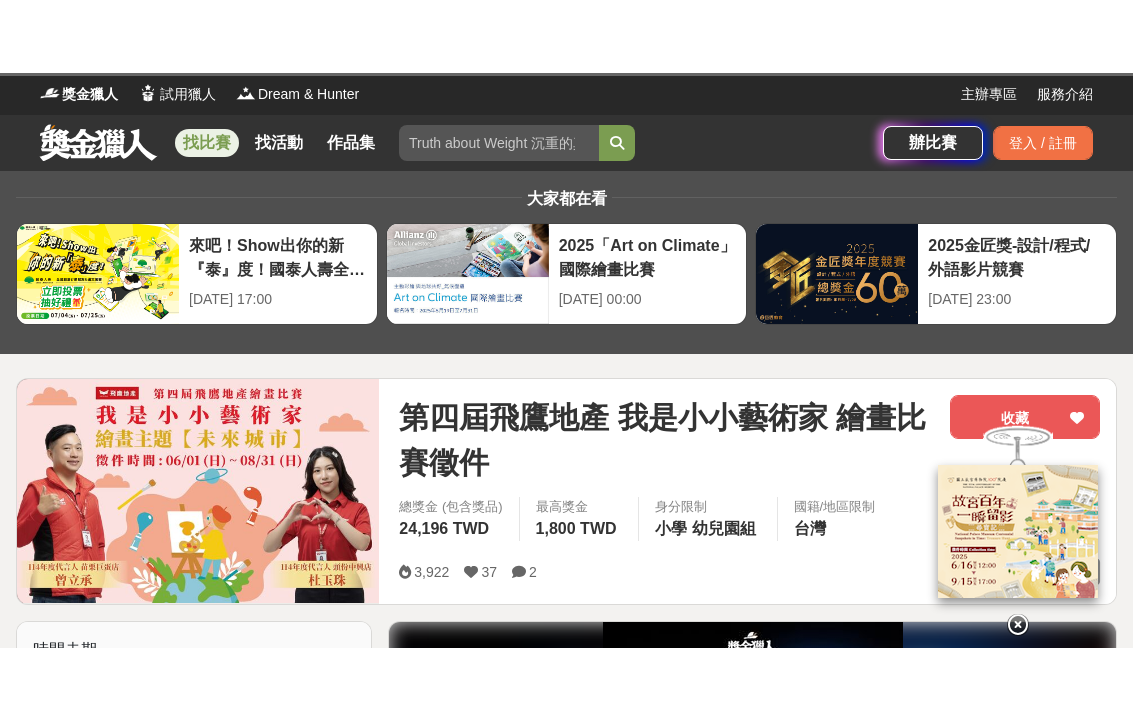 scroll, scrollTop: 12, scrollLeft: 0, axis: vertical 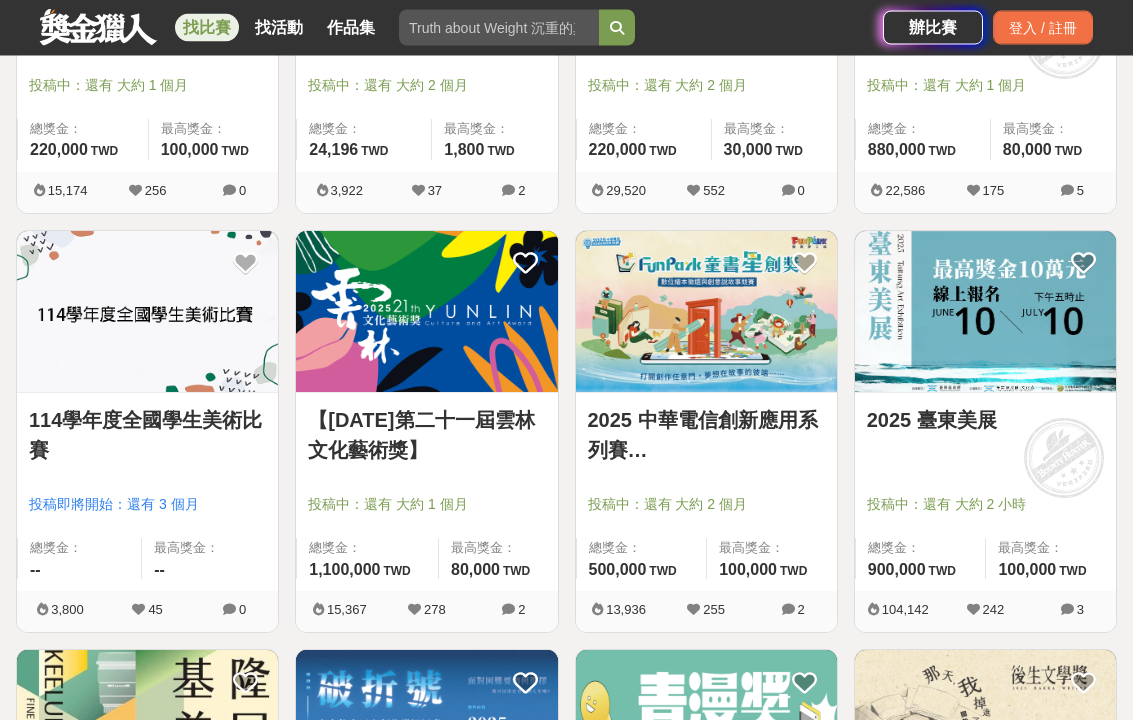 click on "114學年度全國學生美術比賽" at bounding box center [147, 436] 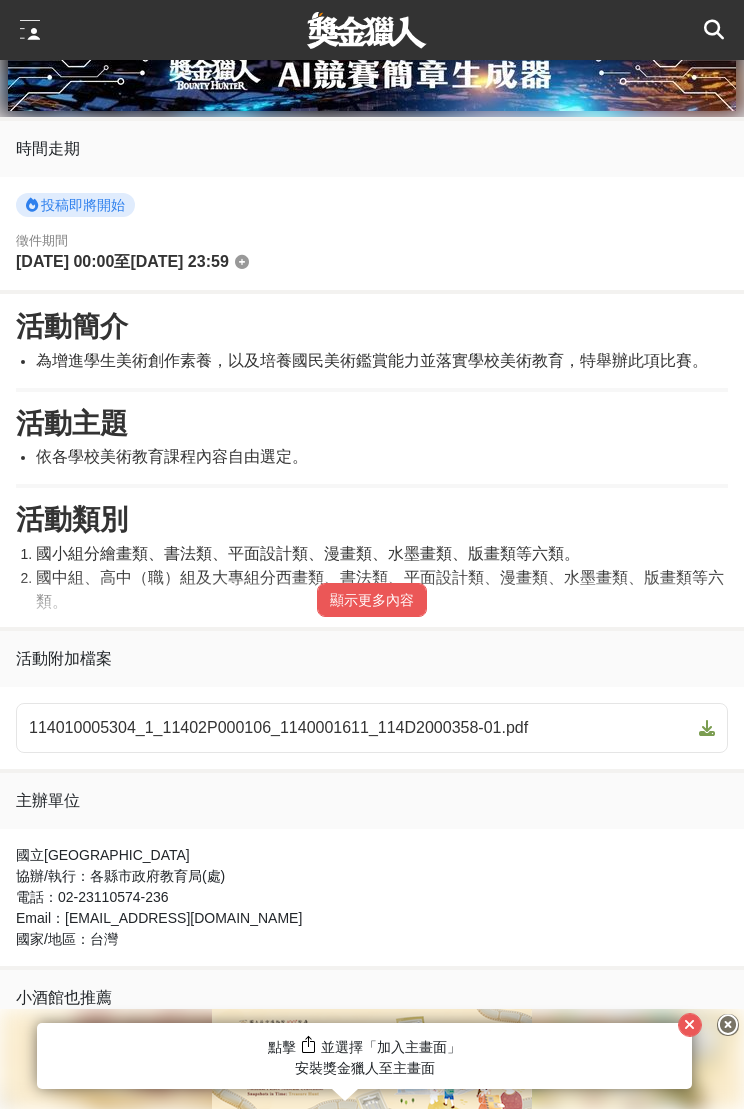 scroll, scrollTop: 864, scrollLeft: 0, axis: vertical 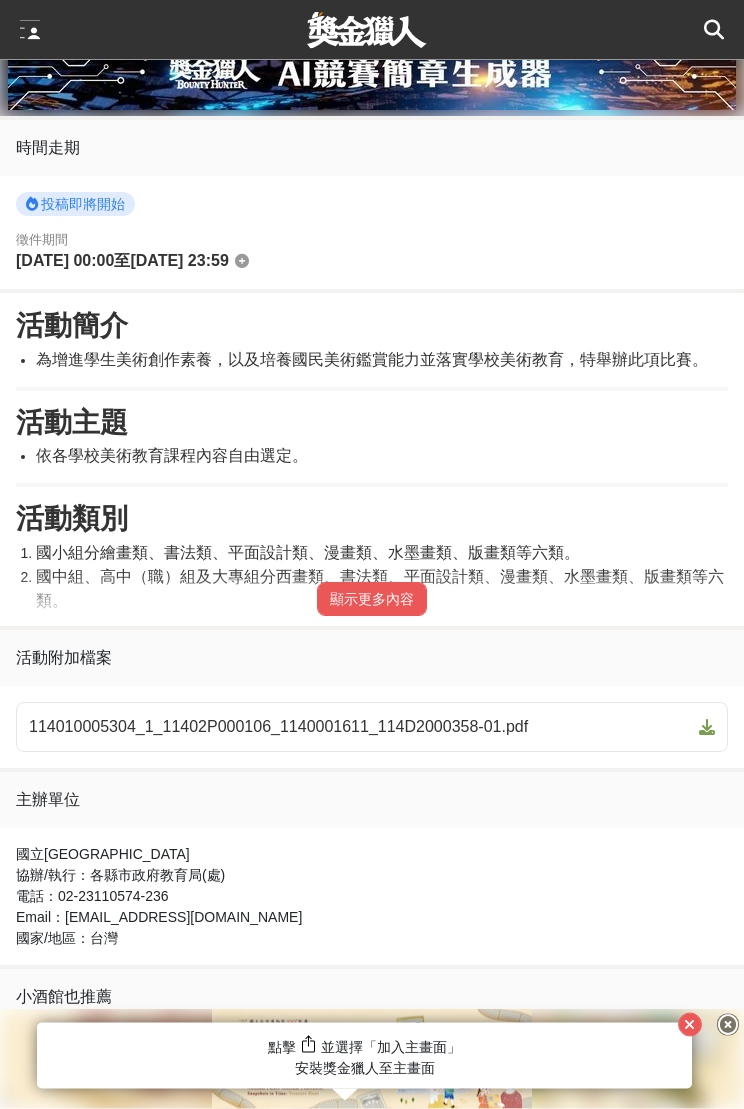 click on "顯示更多內容" at bounding box center (372, 600) 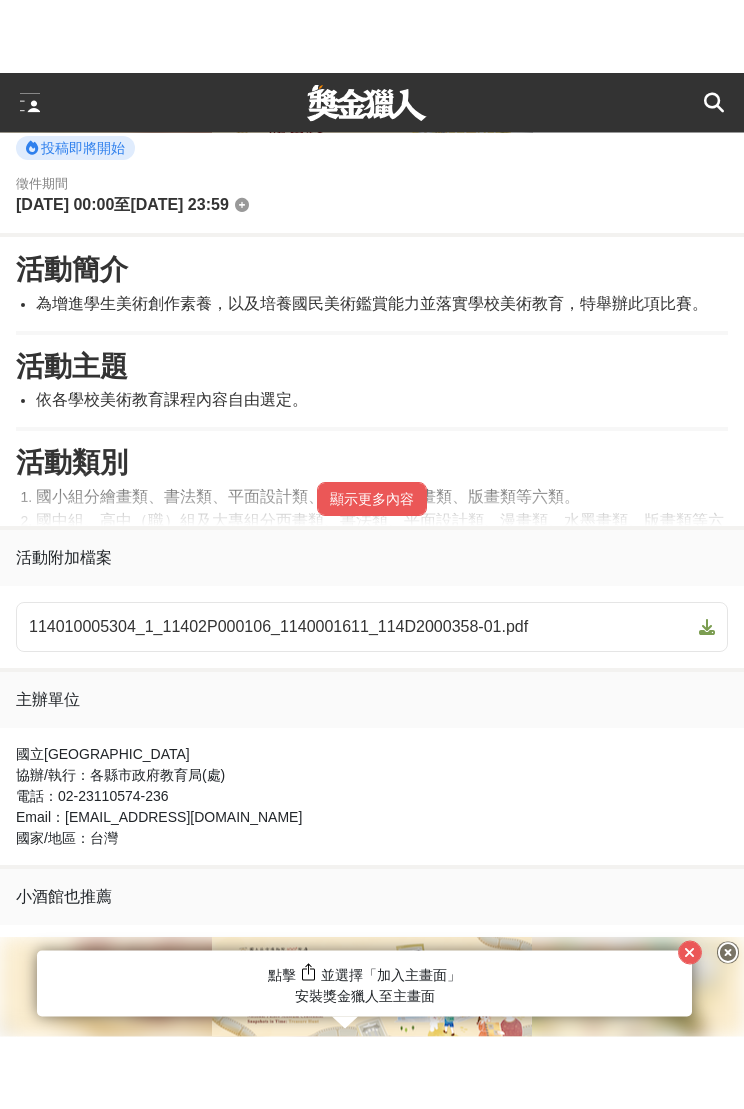 scroll, scrollTop: 982, scrollLeft: 0, axis: vertical 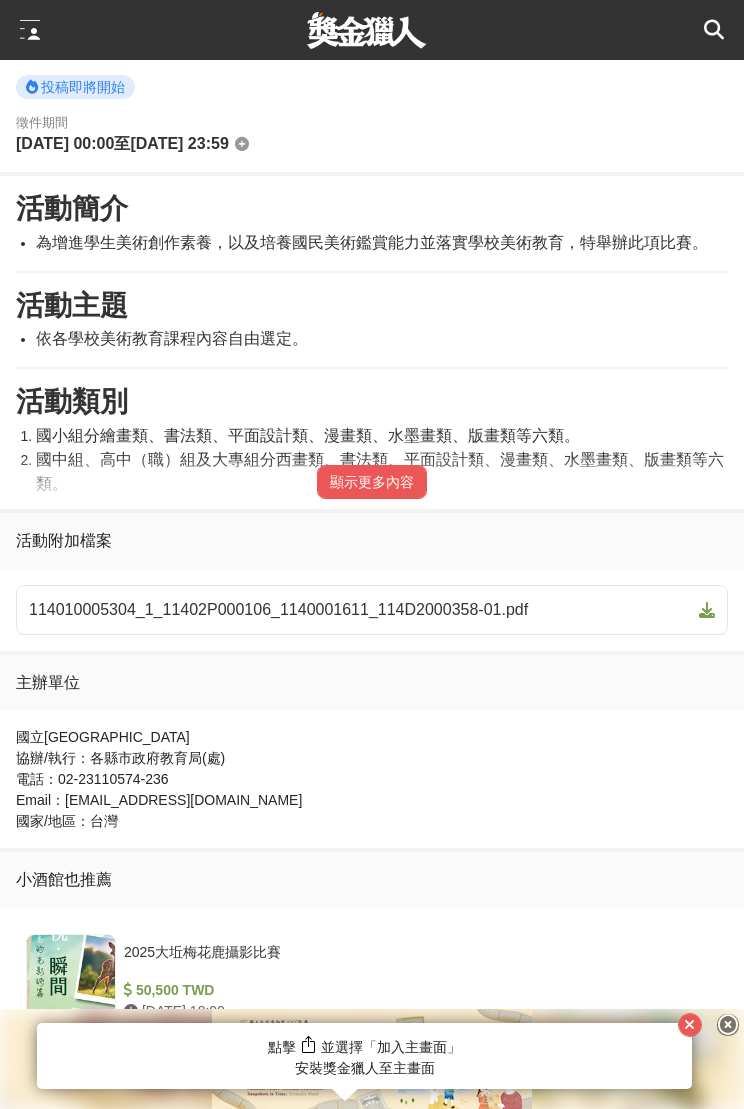 click on "顯示更多內容" at bounding box center (372, 482) 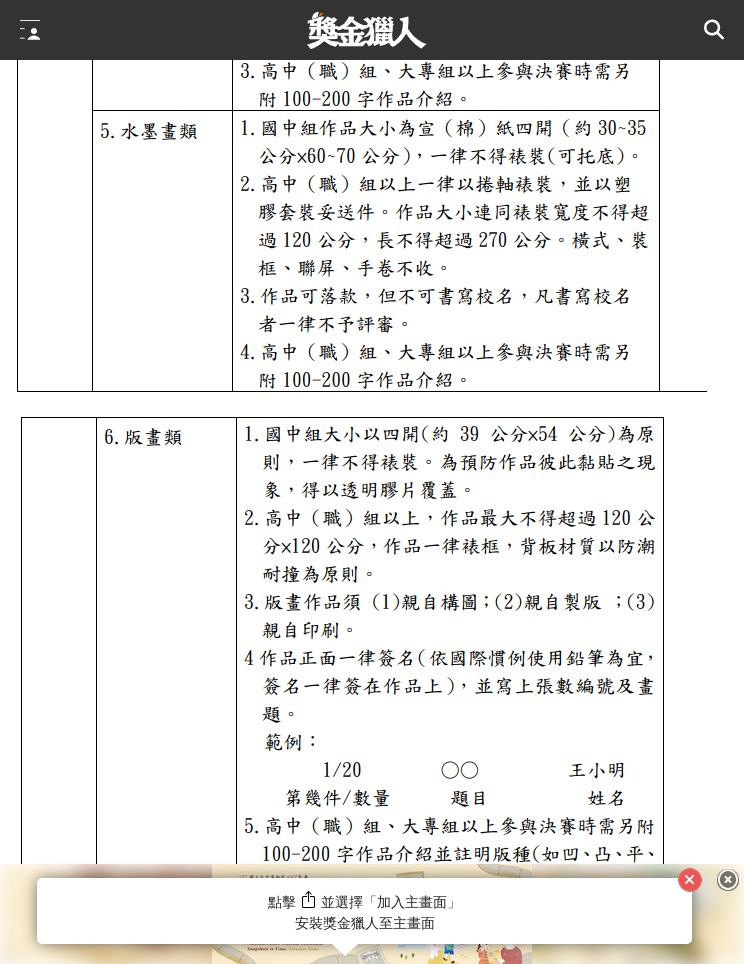 scroll, scrollTop: 9056, scrollLeft: 0, axis: vertical 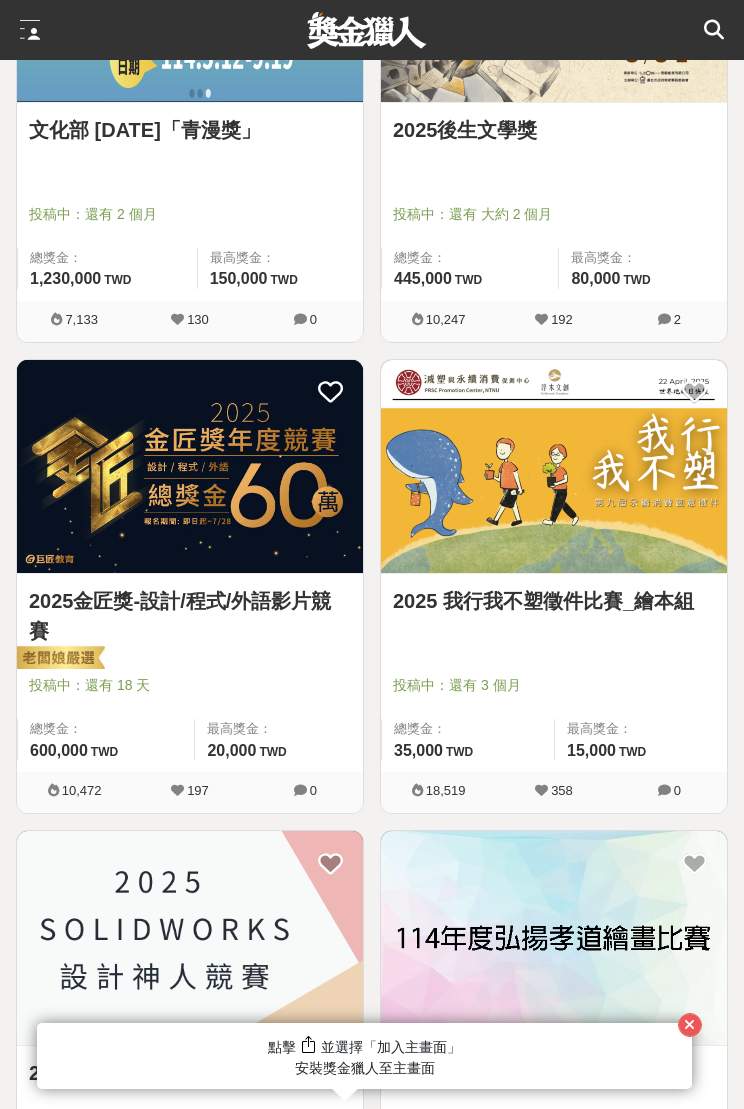 click on "2025 我行我不塑徵件比賽_繪本組 投稿中：還有 3 個月 總獎金： 35,000 35,000 TWD 最高獎金： 15,000 TWD" at bounding box center (554, 673) 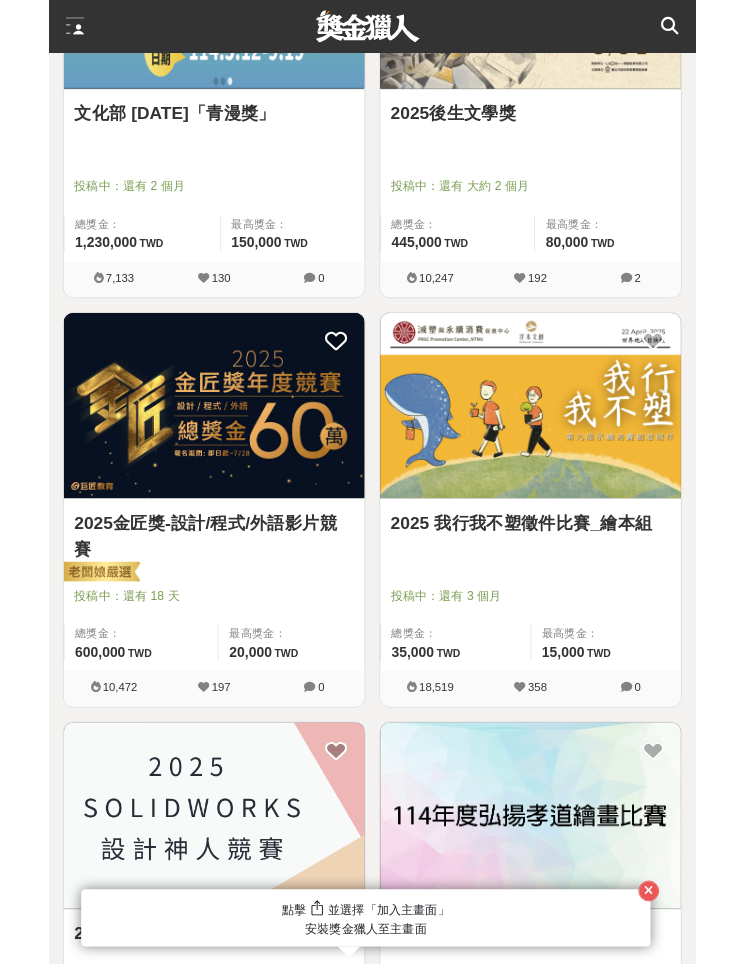 scroll, scrollTop: 0, scrollLeft: 0, axis: both 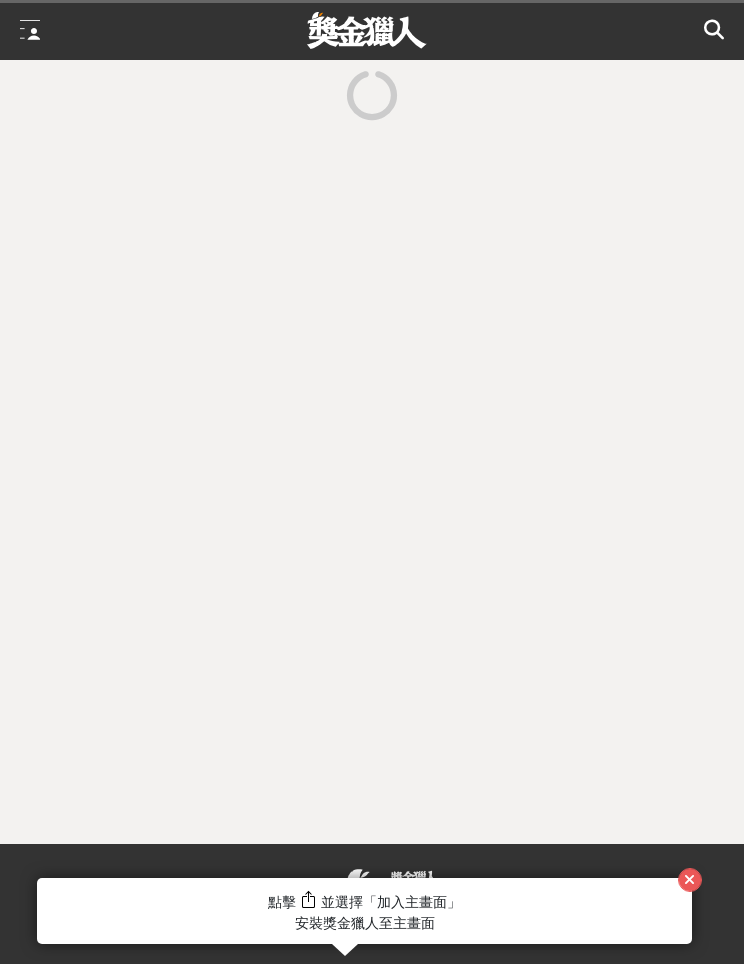 click at bounding box center (690, 880) 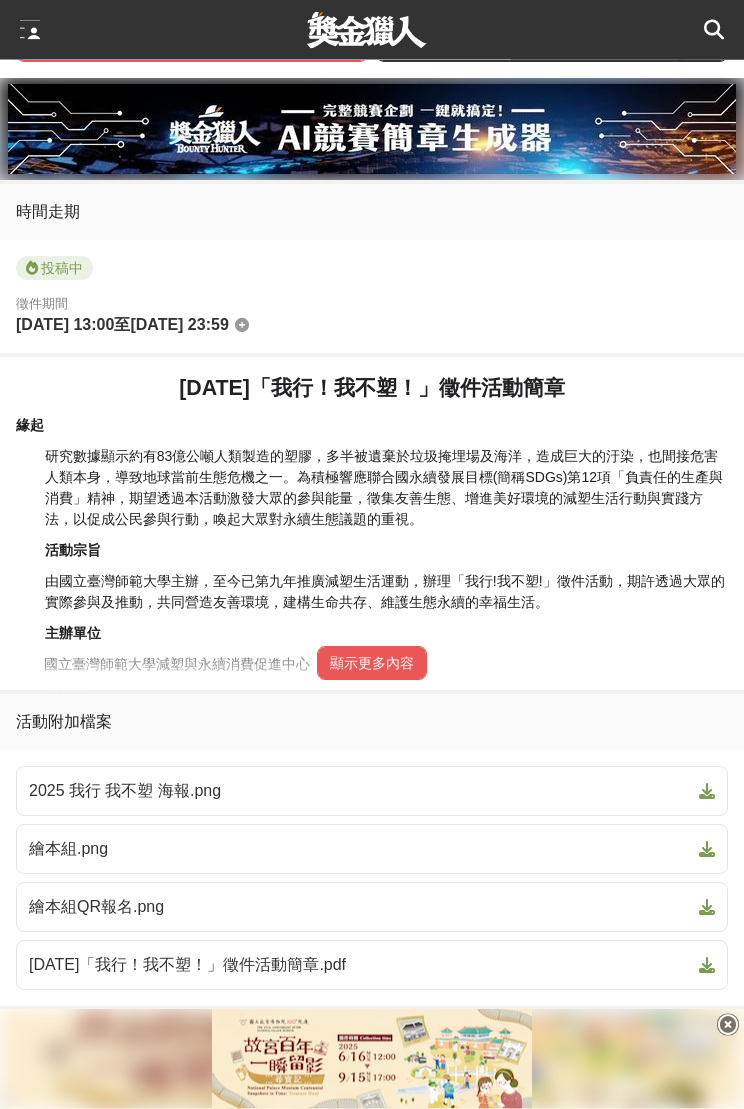 click on "顯示更多內容" at bounding box center (372, 664) 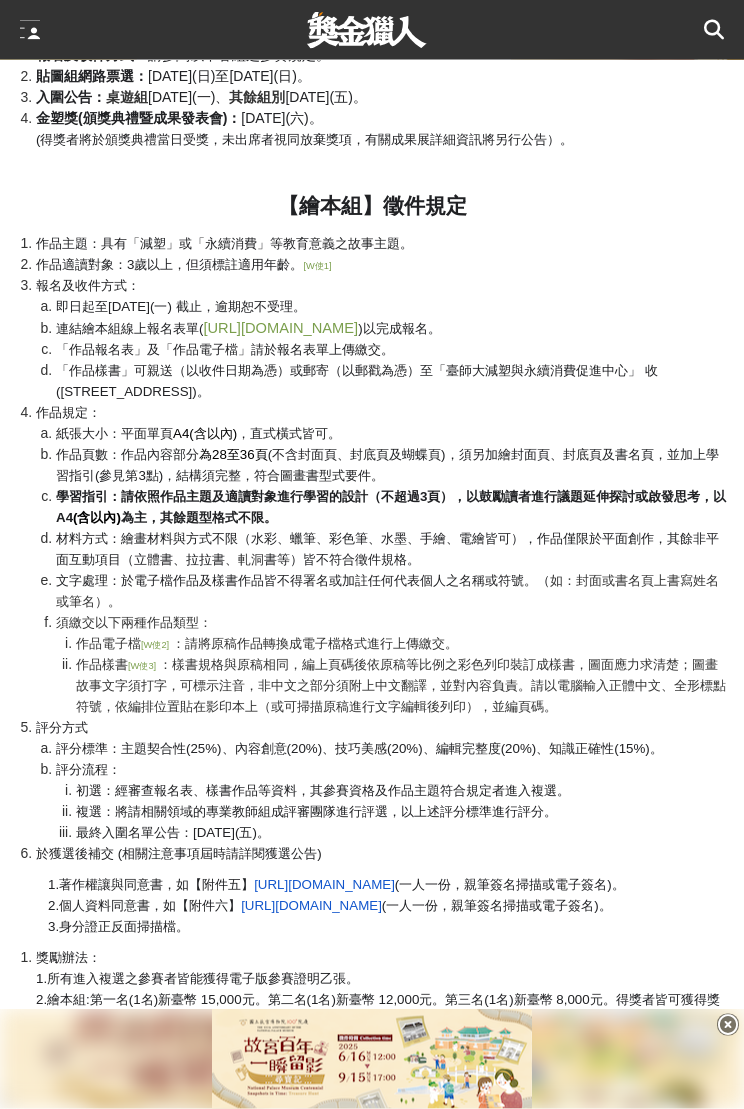 scroll, scrollTop: 1894, scrollLeft: 0, axis: vertical 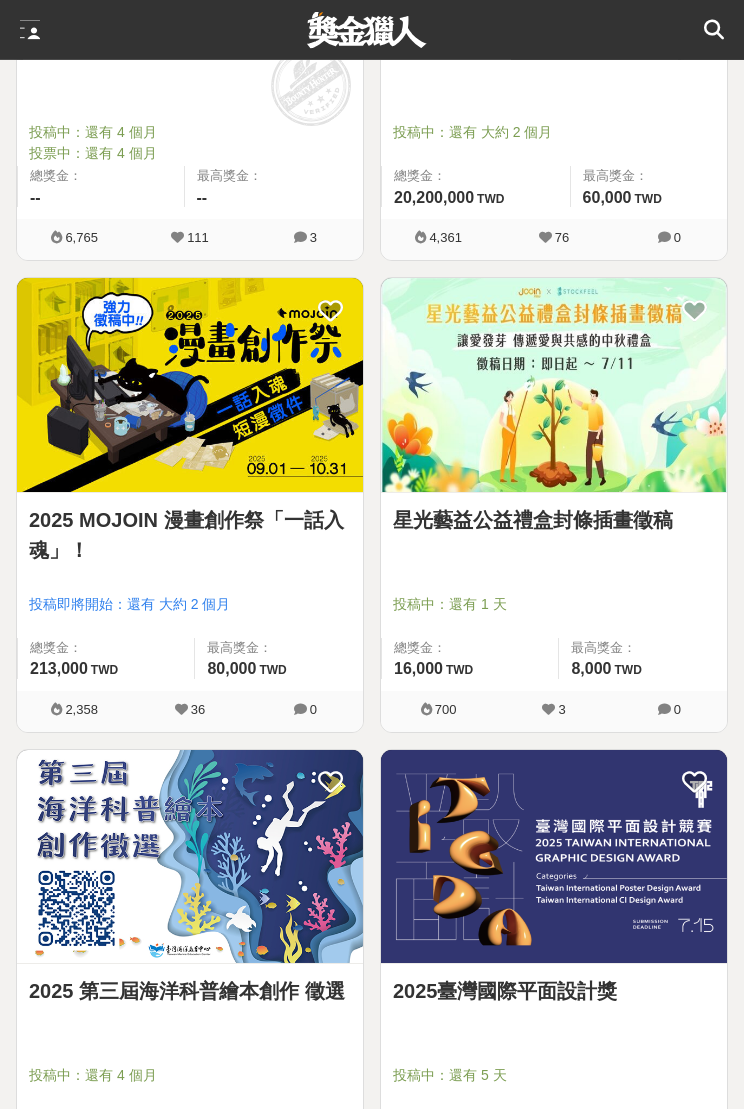 click at bounding box center [190, 386] 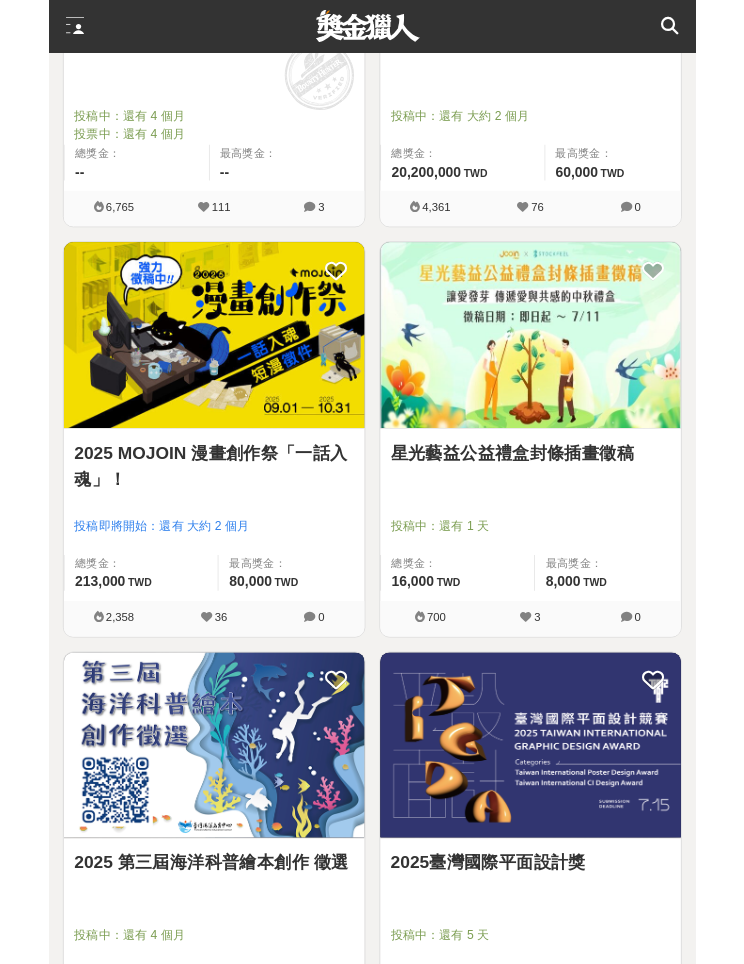 scroll, scrollTop: 0, scrollLeft: 0, axis: both 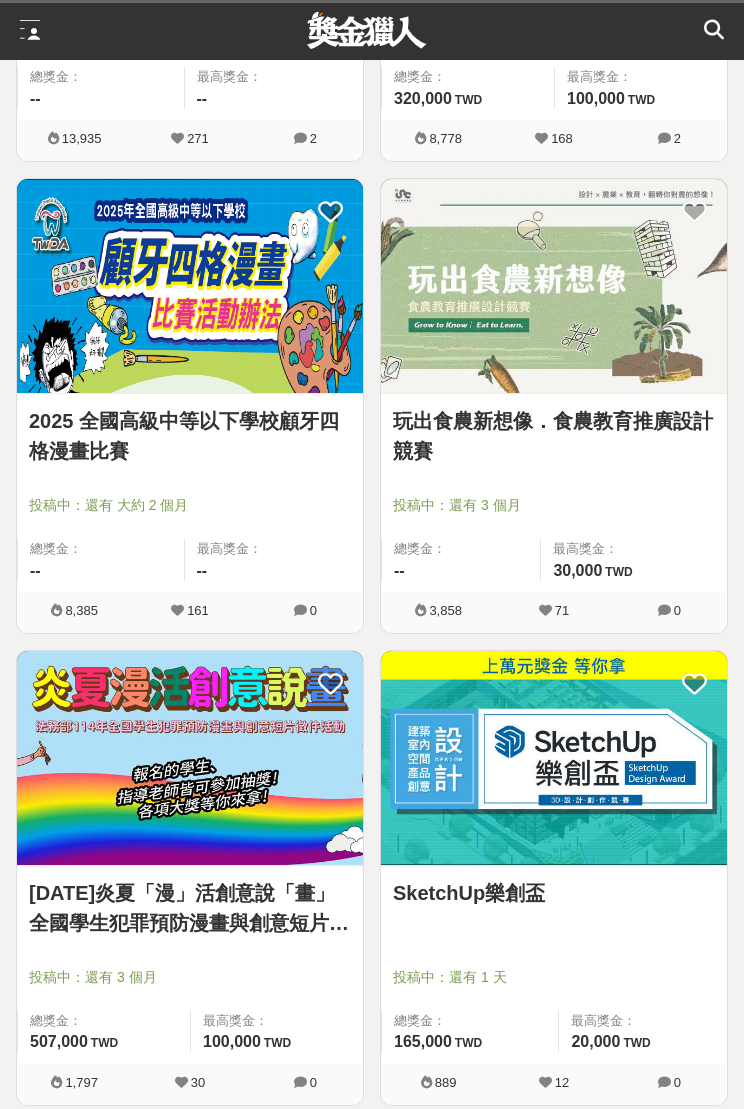 click at bounding box center [190, 286] 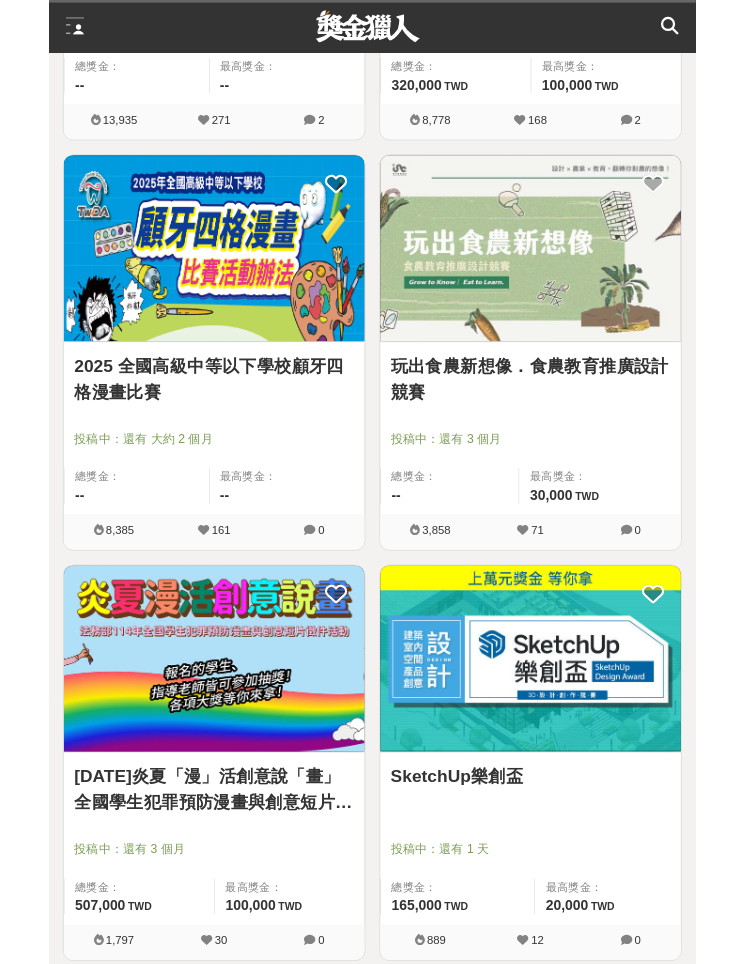 scroll, scrollTop: 0, scrollLeft: 0, axis: both 